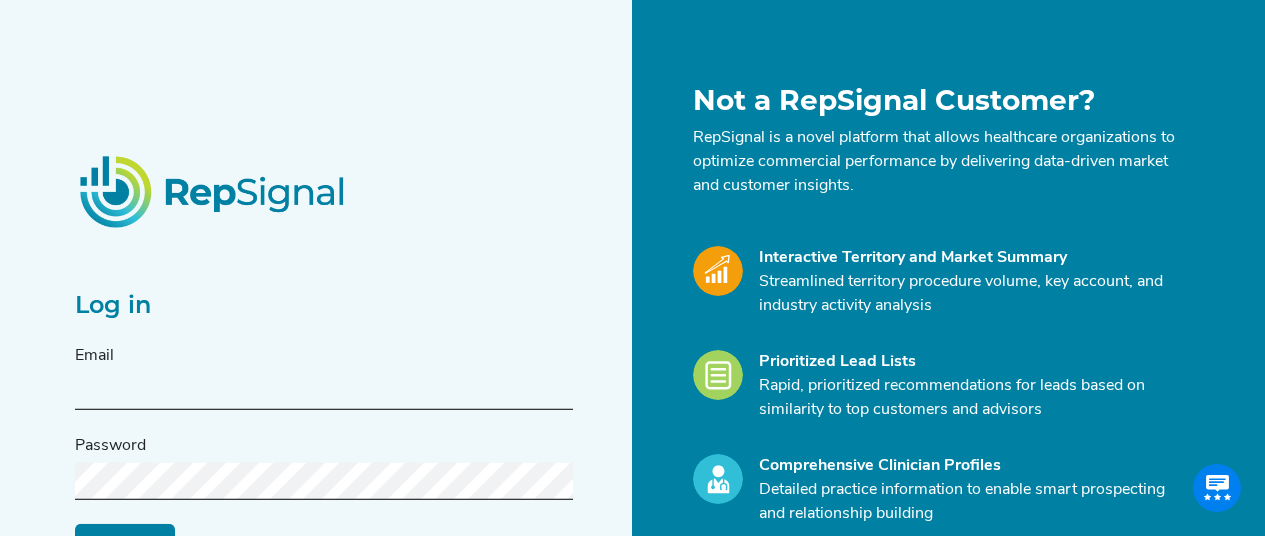 scroll, scrollTop: 0, scrollLeft: 0, axis: both 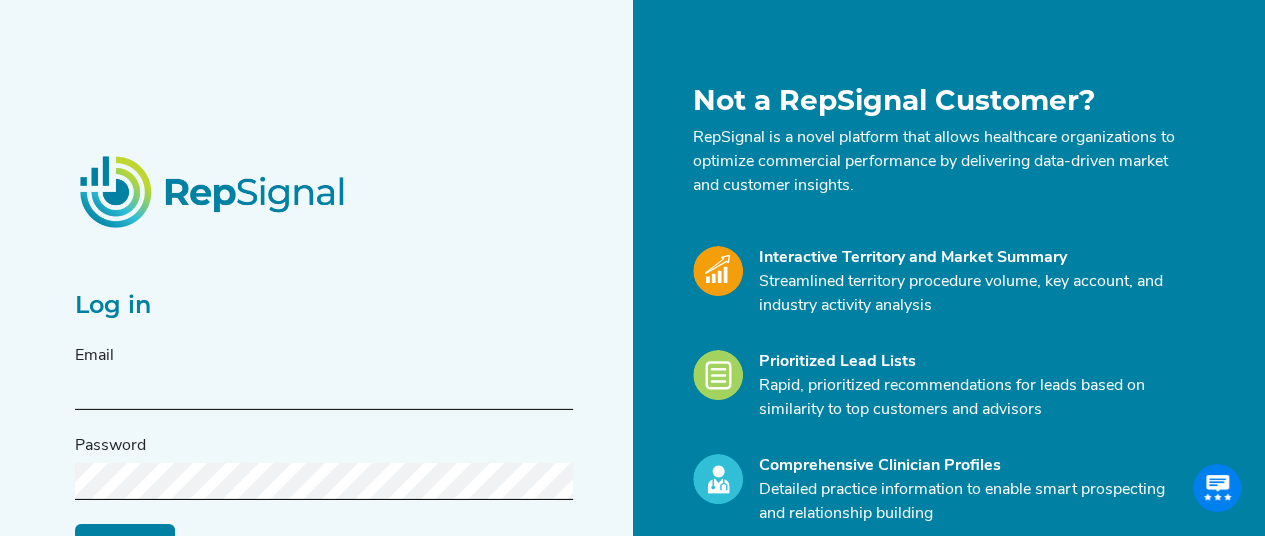 click at bounding box center [324, 391] 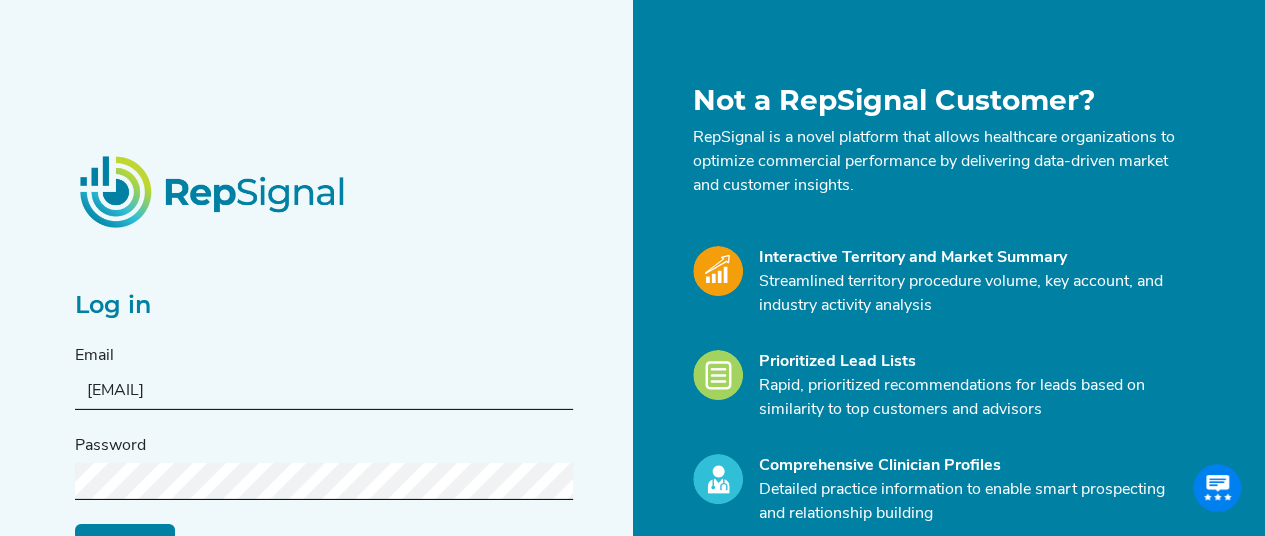 type on "[EMAIL]" 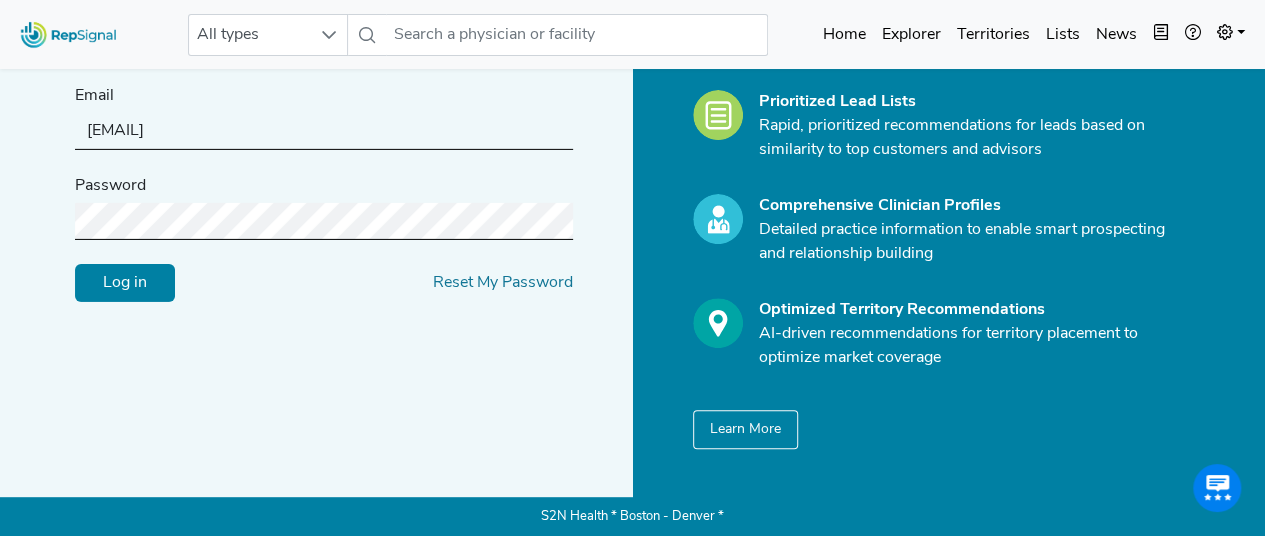 scroll, scrollTop: 259, scrollLeft: 0, axis: vertical 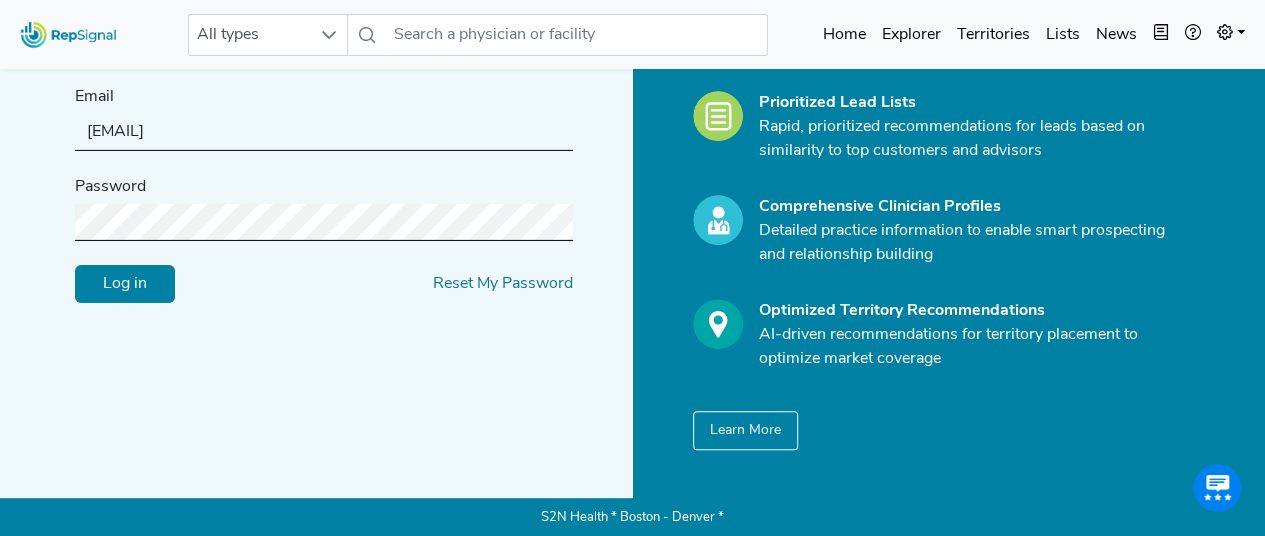 click on "Log in" at bounding box center (125, 284) 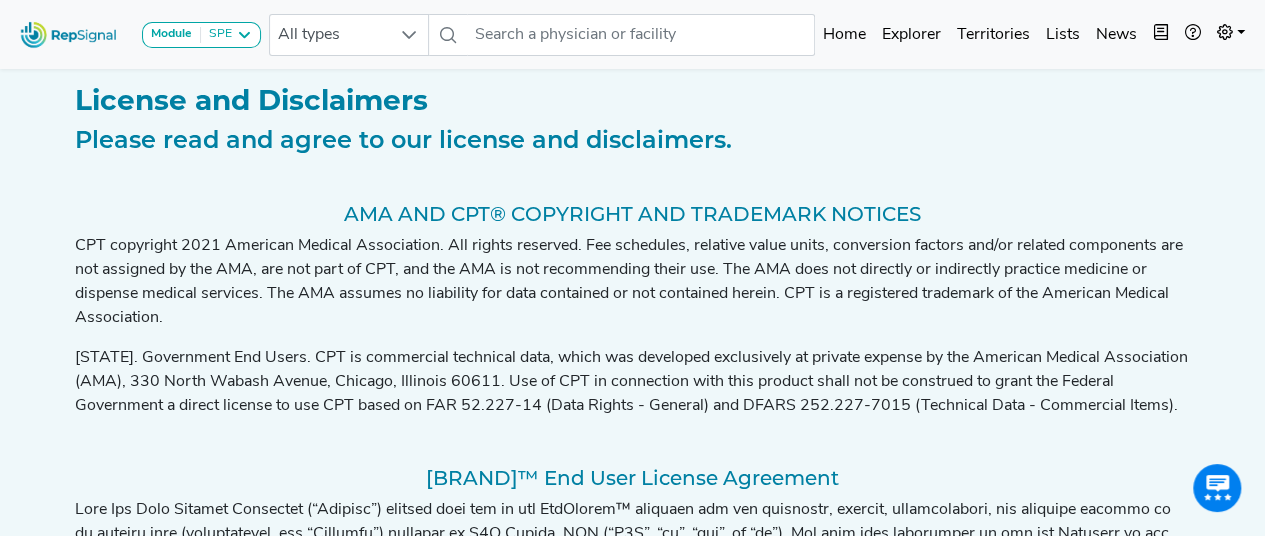 scroll, scrollTop: 1095, scrollLeft: 0, axis: vertical 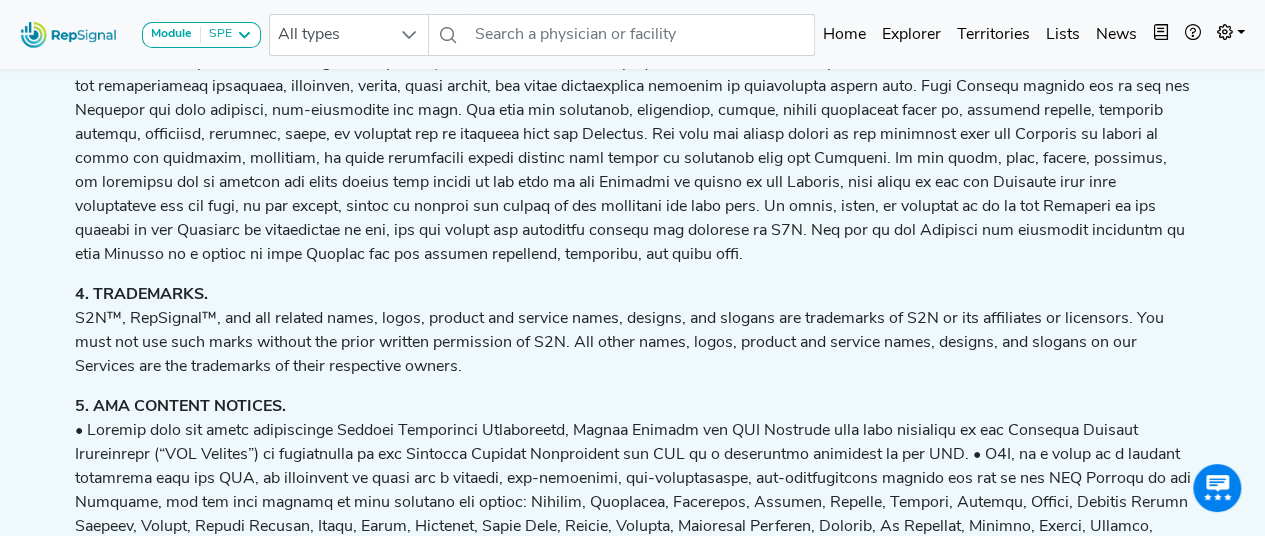 click on "License and Disclaimers Please read and agree to our license and disclaimers. AMA AND CPT® COPYRIGHT AND TRADEMARK NOTICES  CPT copyright 2021 American Medical Association. All rights reserved. Fee schedules, relative value units, conversion factors and/or related components are not assigned by the AMA, are not part of CPT, and the AMA is not recommending their use. The AMA does not directly or indirectly practice medicine or dispense medical services. The AMA assumes no liability for data contained or not contained herein. CPT is a registered trademark of the American Medical Association.  RepSignal™ End User License Agreement 1. LICENSE GRANTS. 2. ACCESSING THE SERVICES AND ACCOUNT SECURITY. 3. INTELLECTUAL PROPERTY RIGHTS. 4. TRADEMARKS. 5. AMA CONTENT NOTICES. 6. PROHIBITED USES. 7. MONITORING AND ENFORCEMENT. 8. TERM & TERMINATION. 9. RELIANCE ON INFORMATION POSTED. 10. CHANGES TO THE SERVICES. 11. INFORMATION ABOUT YOU AND YOUR VISITS TO THE SERVICES. Privacy Policy 12. LINKS FROM THE SERVICES." at bounding box center (633, 1411) 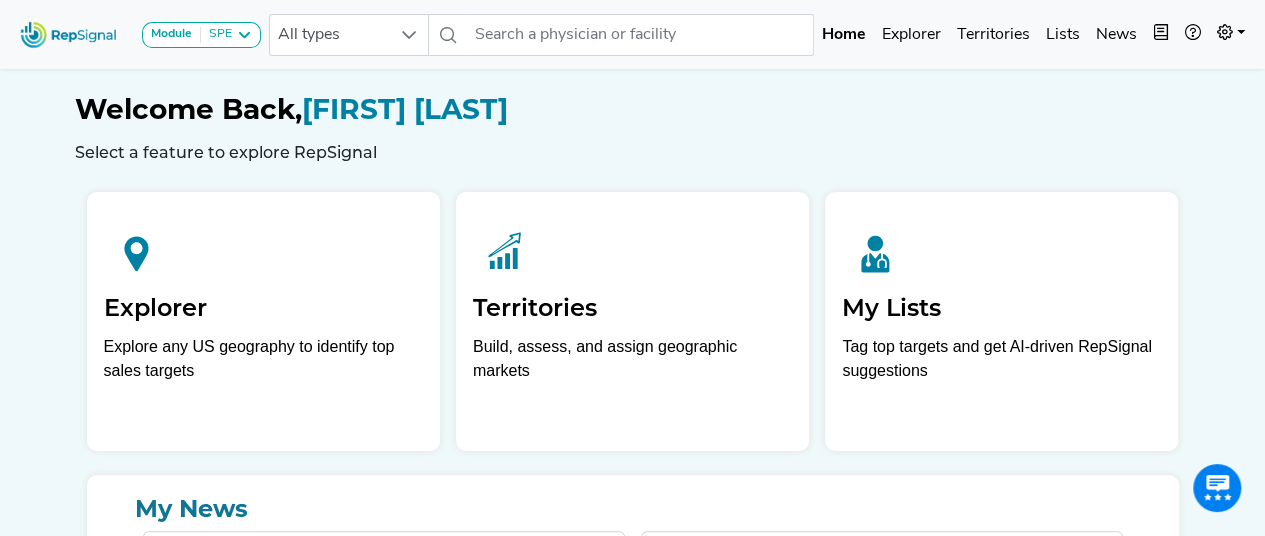 scroll, scrollTop: 77, scrollLeft: 15, axis: both 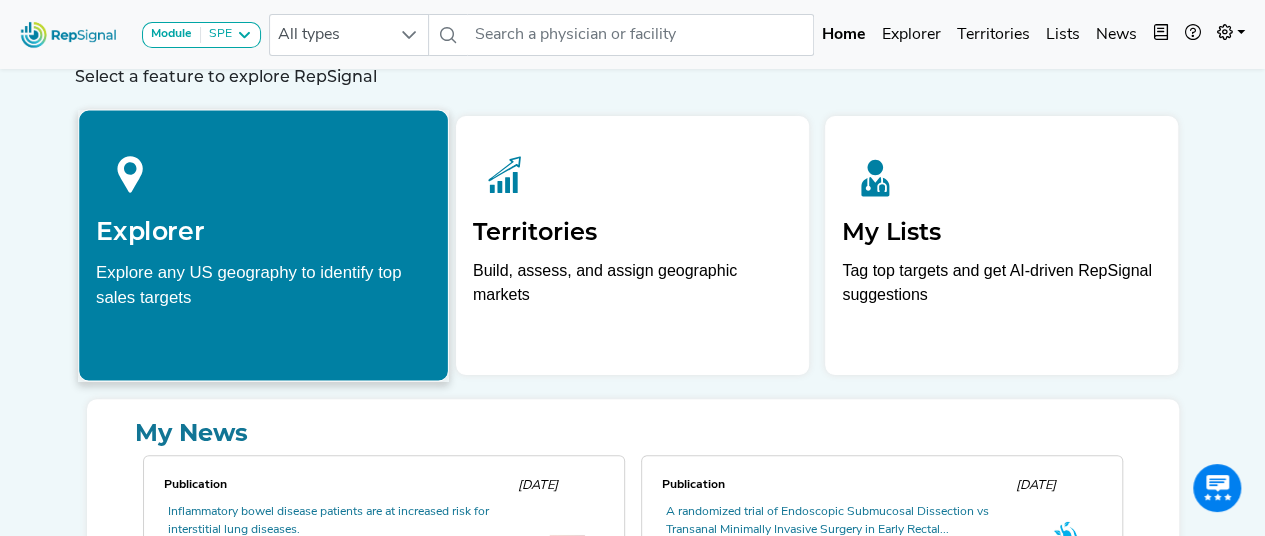 click on "Explore any US geography to identify top sales targets" 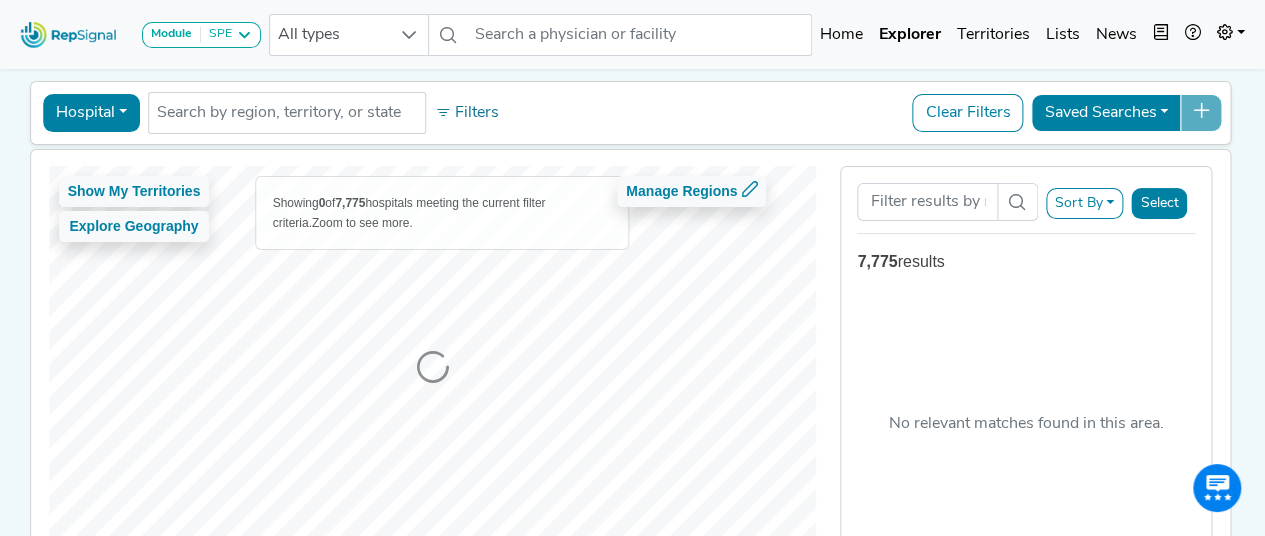 scroll, scrollTop: 0, scrollLeft: 15, axis: horizontal 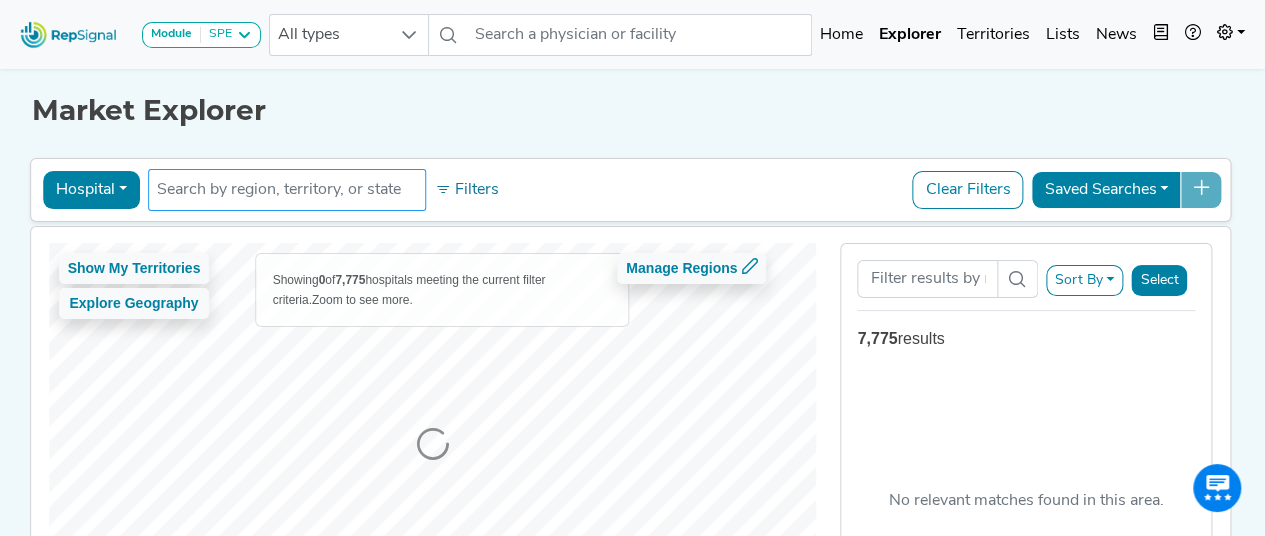 click at bounding box center (287, 190) 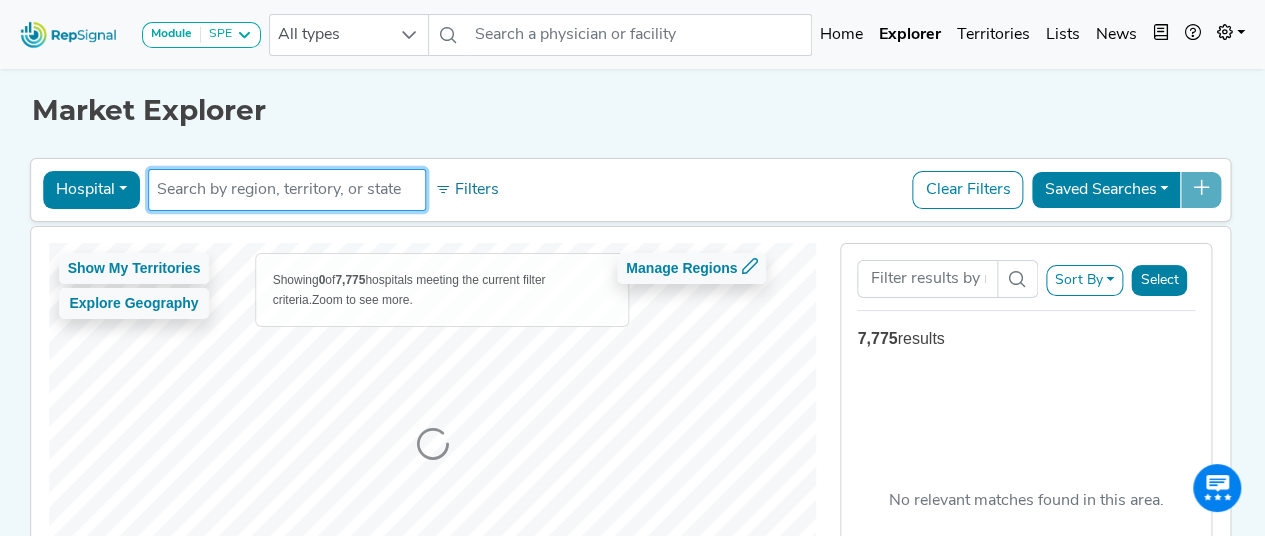 click at bounding box center (287, 190) 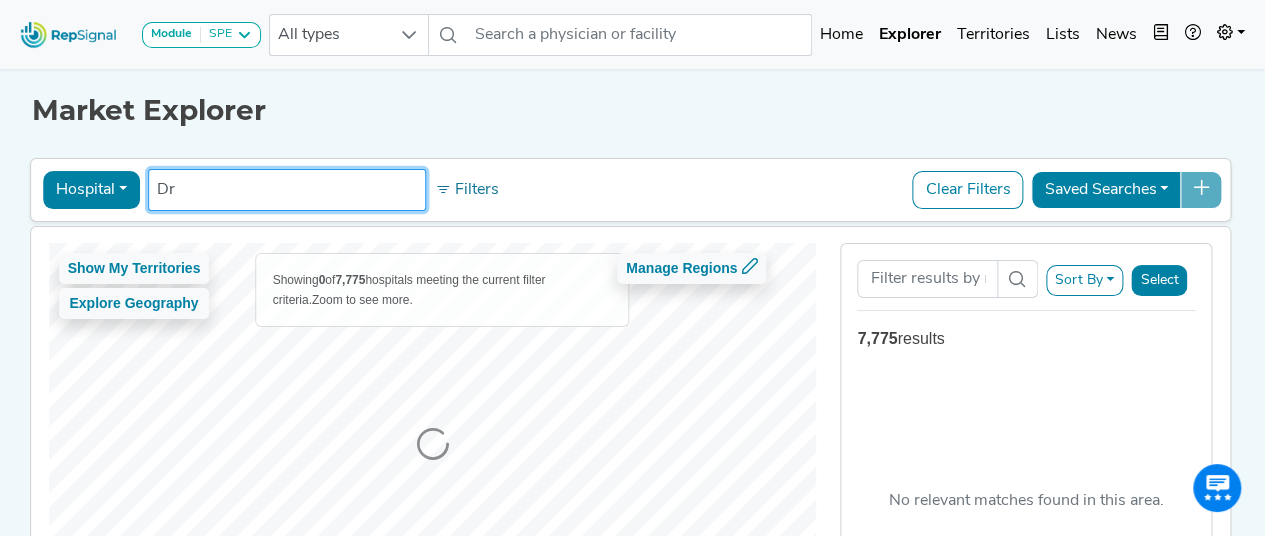 type on "D" 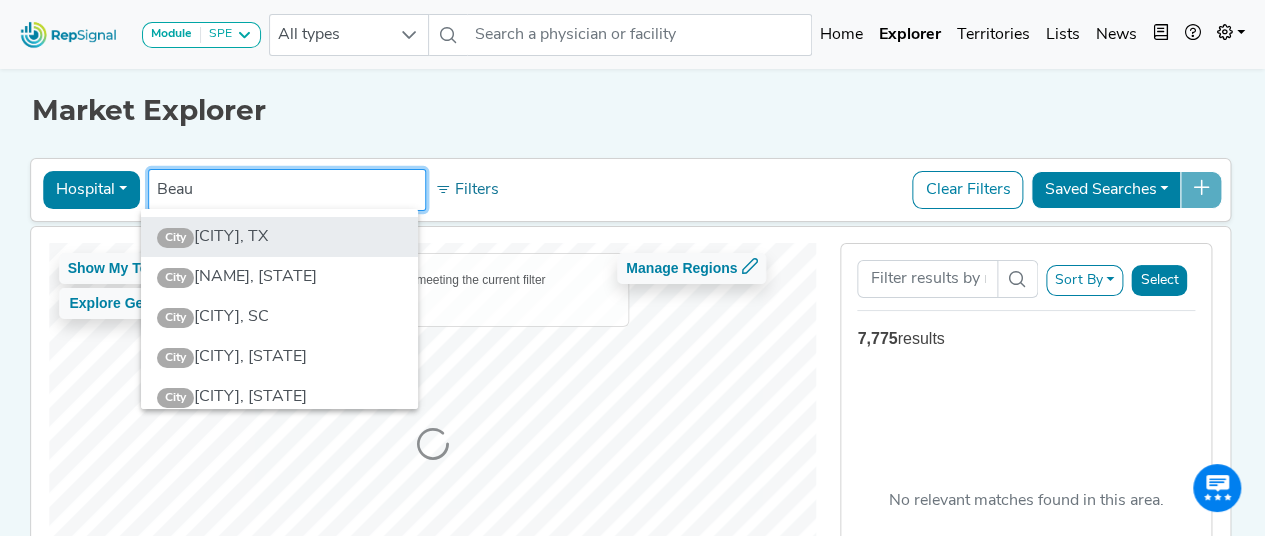 type on "Beau" 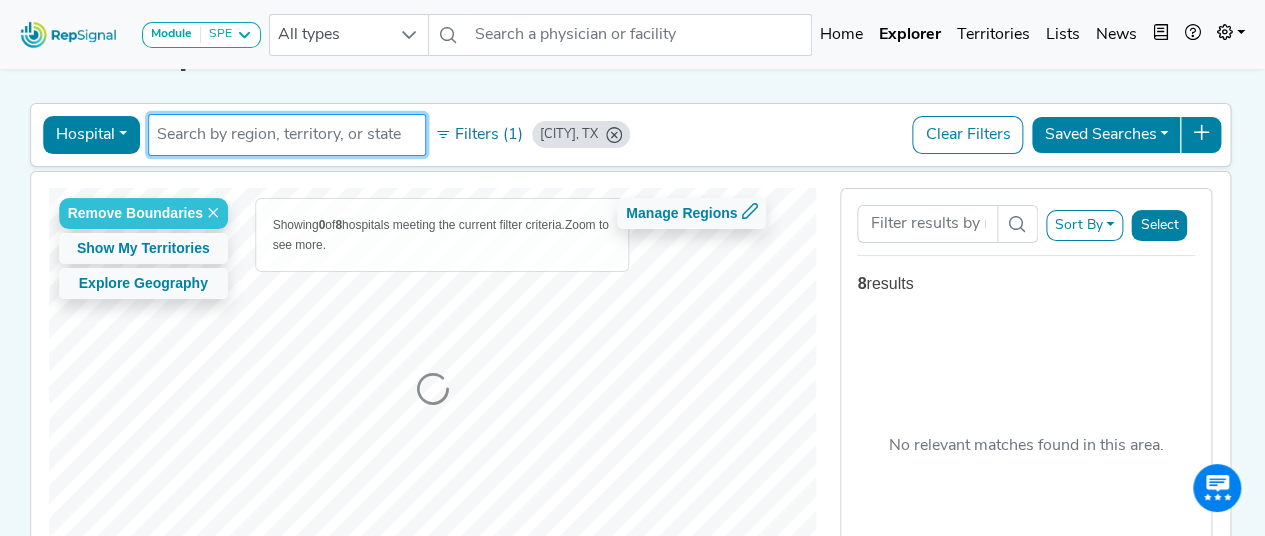scroll, scrollTop: 147, scrollLeft: 15, axis: both 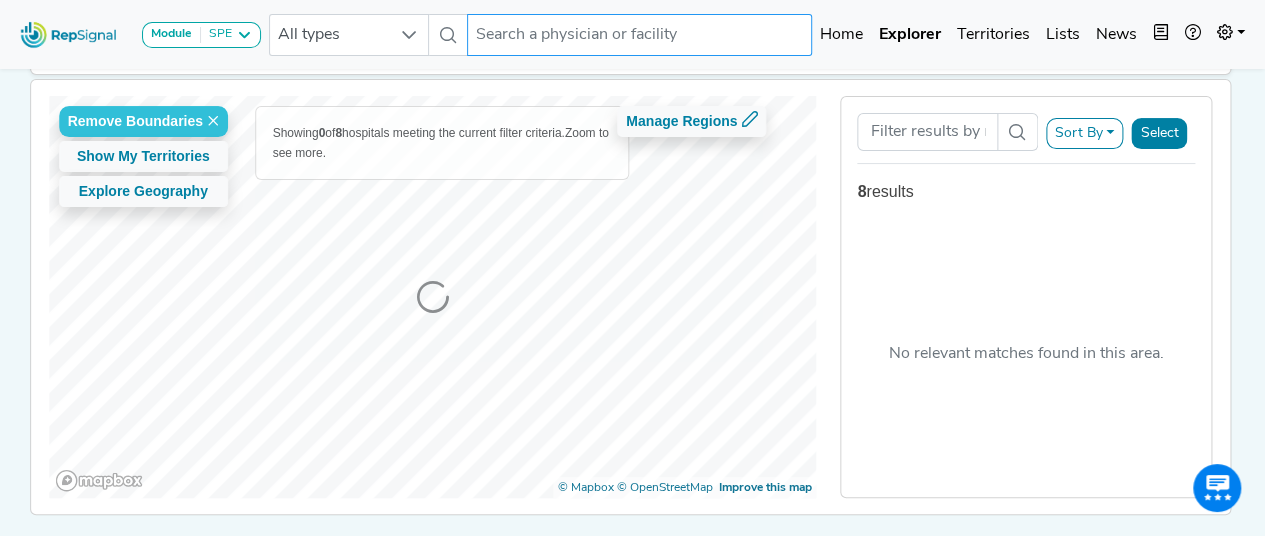 click at bounding box center [639, 35] 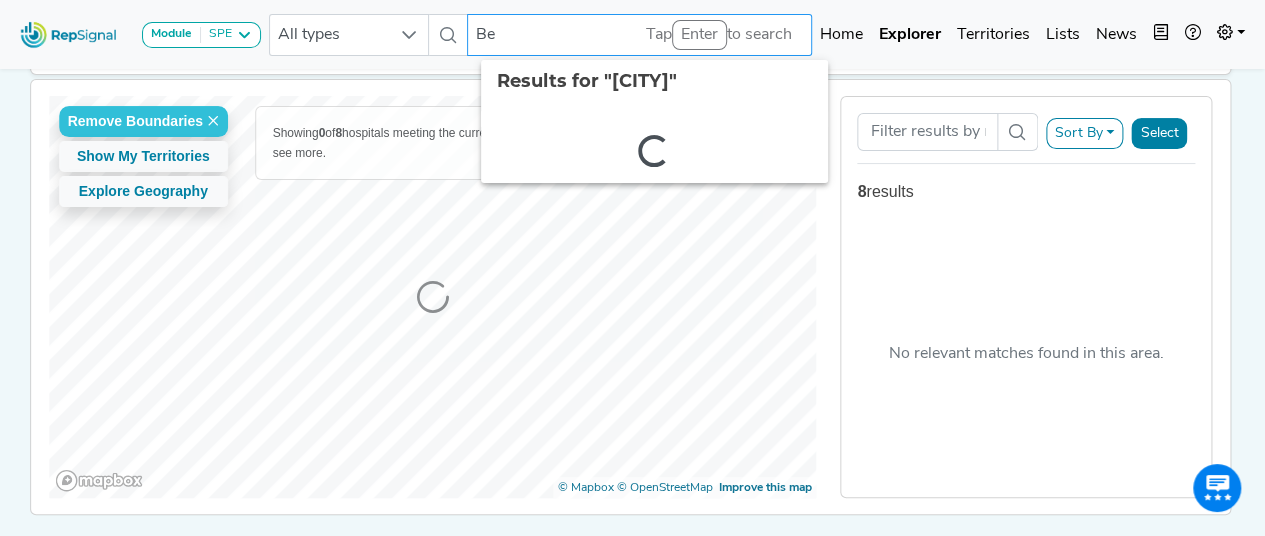 type on "B" 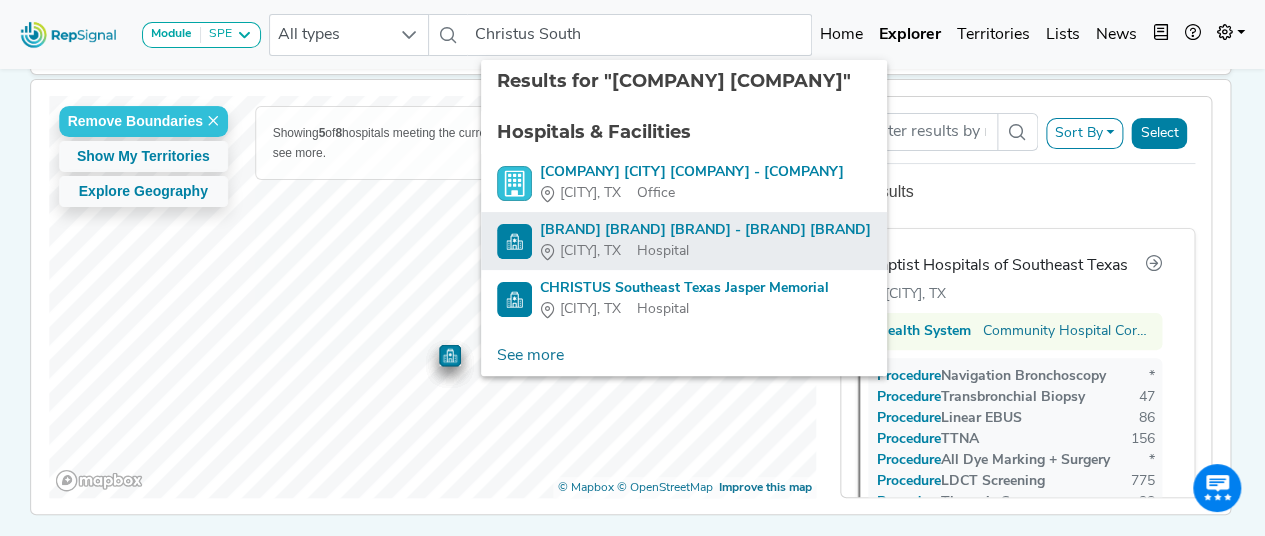 click on "[CITY], TX" at bounding box center (590, 251) 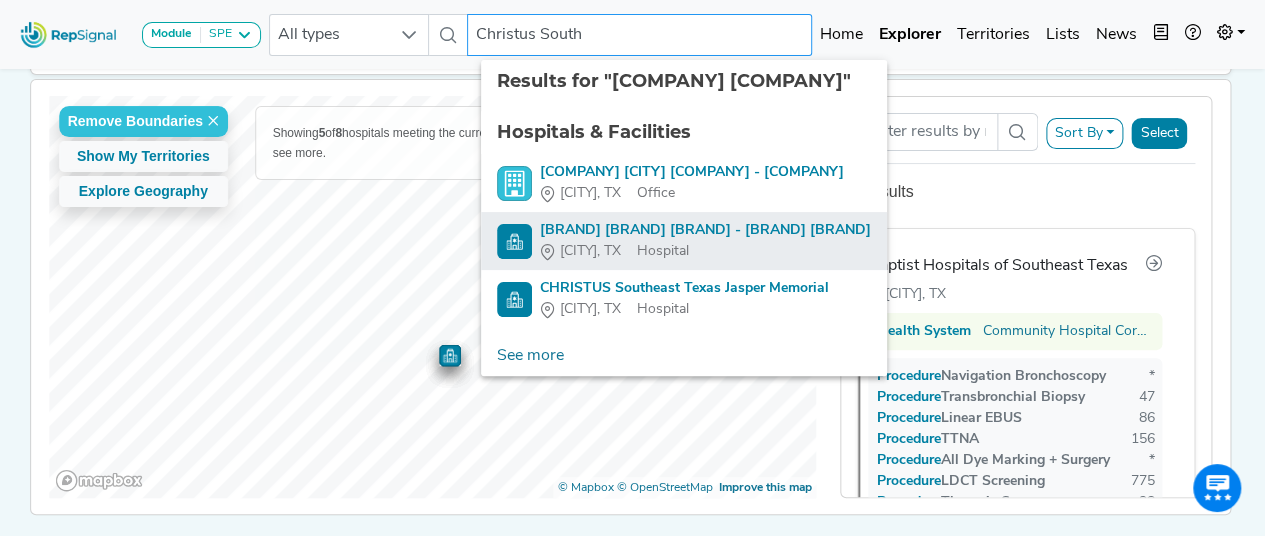 type on "[BRAND] [BRAND] [BRAND] - [BRAND] [BRAND]" 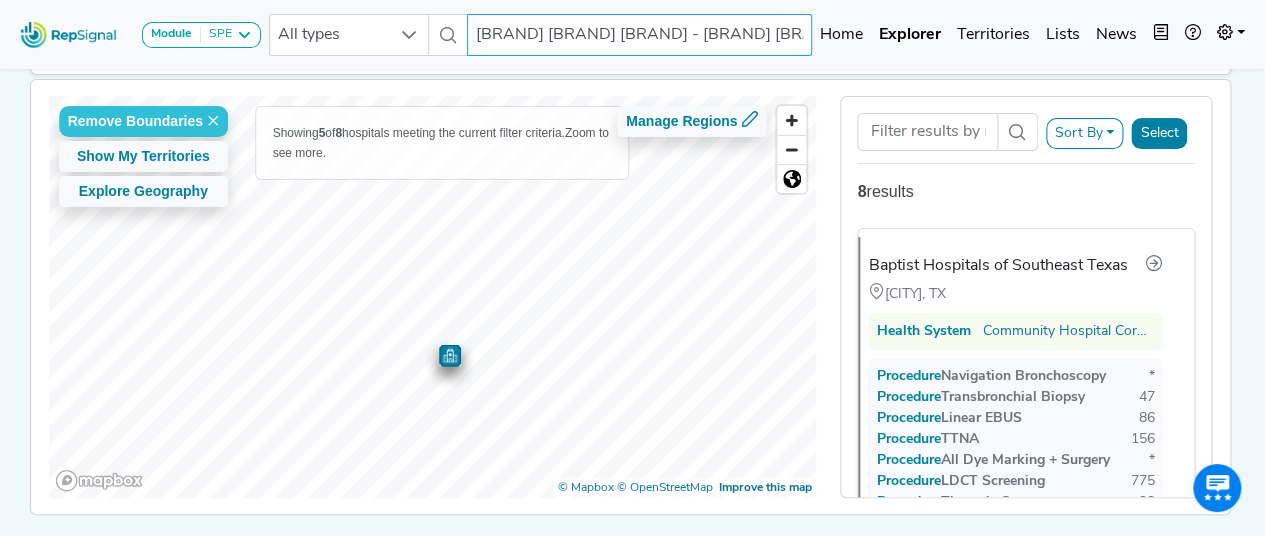 type 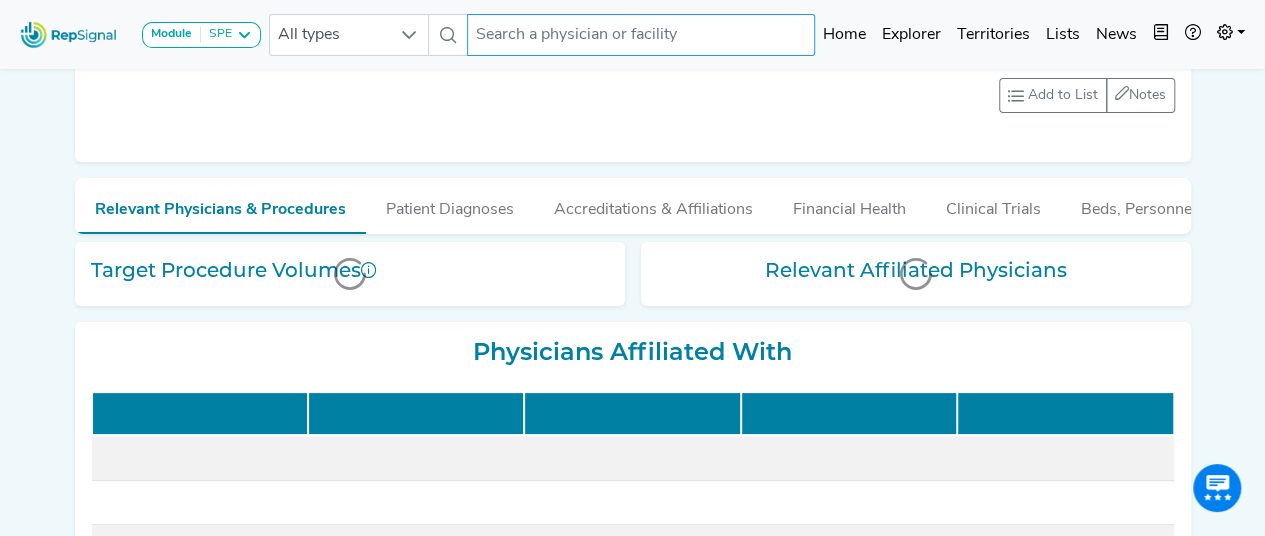 scroll, scrollTop: 0, scrollLeft: 15, axis: horizontal 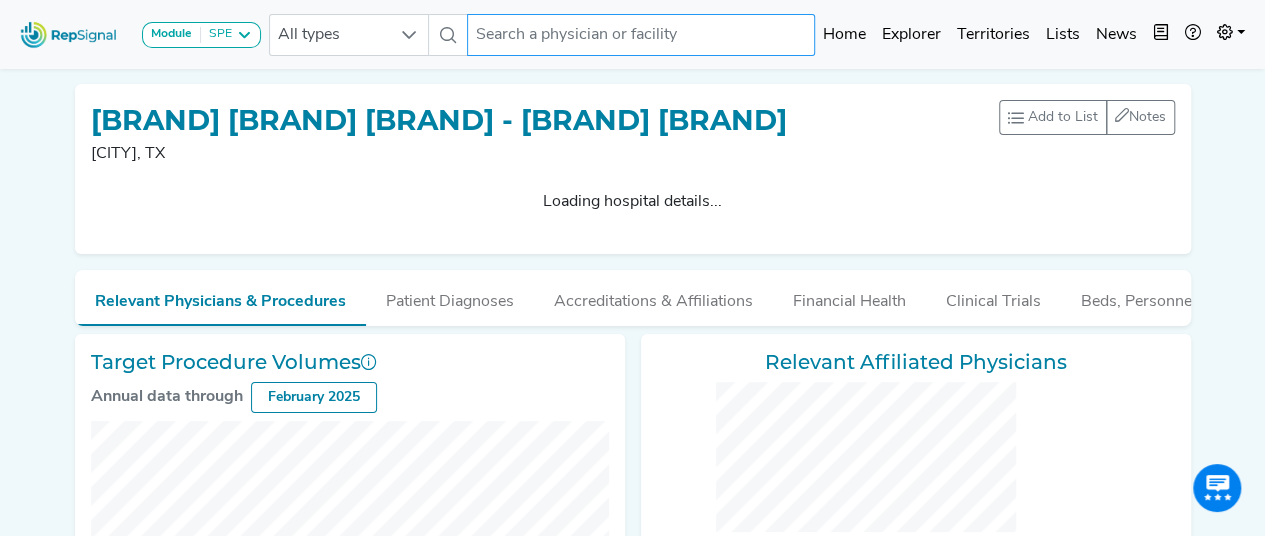 checkbox on "false" 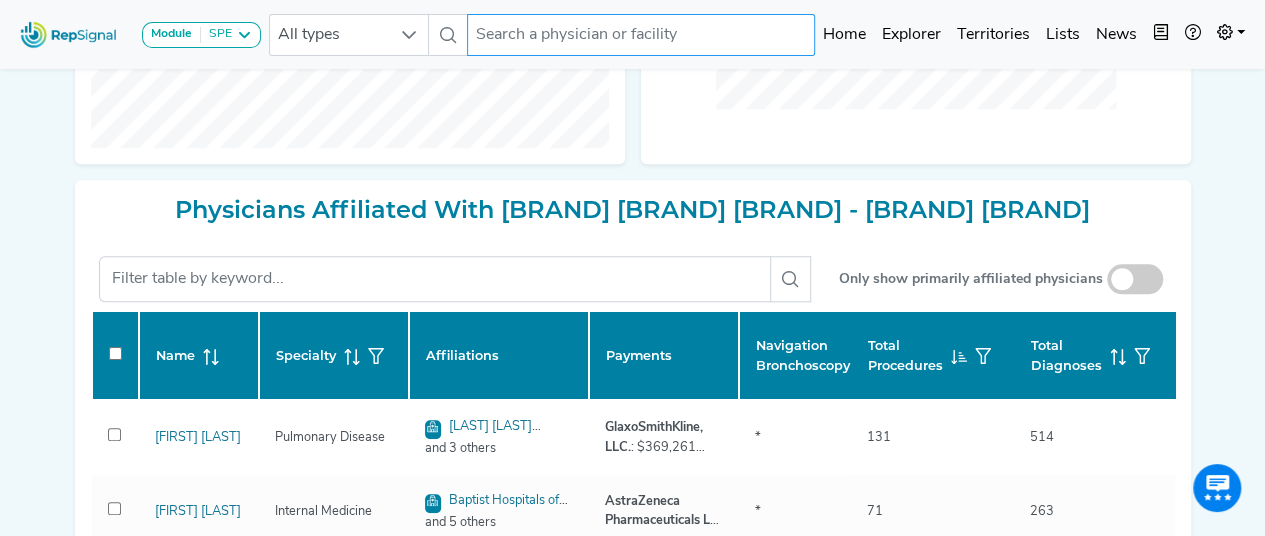 scroll, scrollTop: 746, scrollLeft: 0, axis: vertical 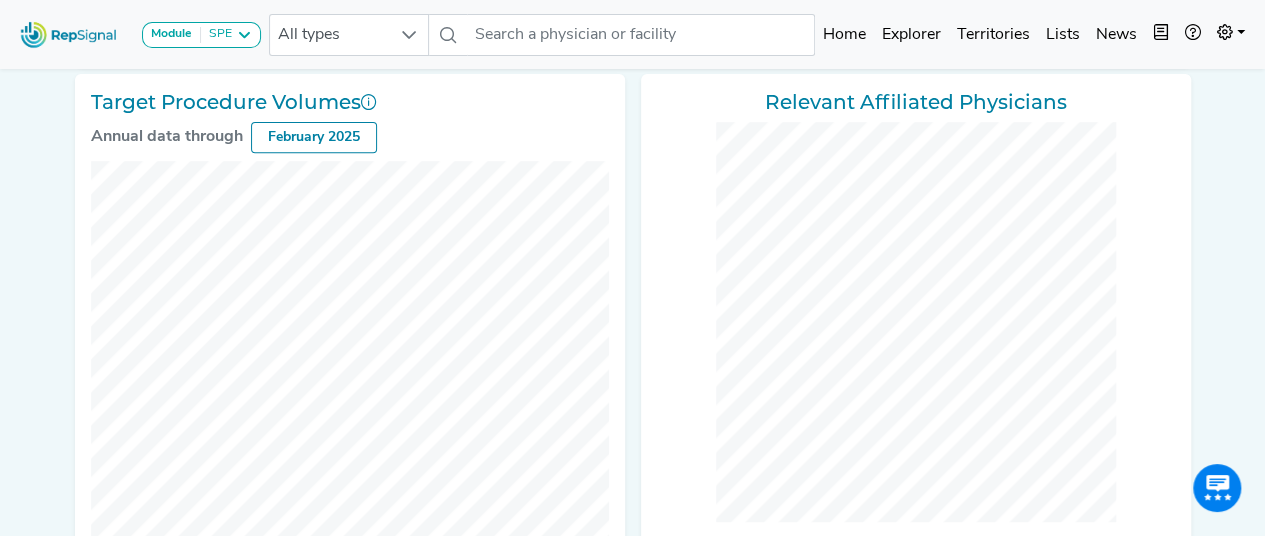 click on "Target Procedure Volumes" at bounding box center (350, 102) 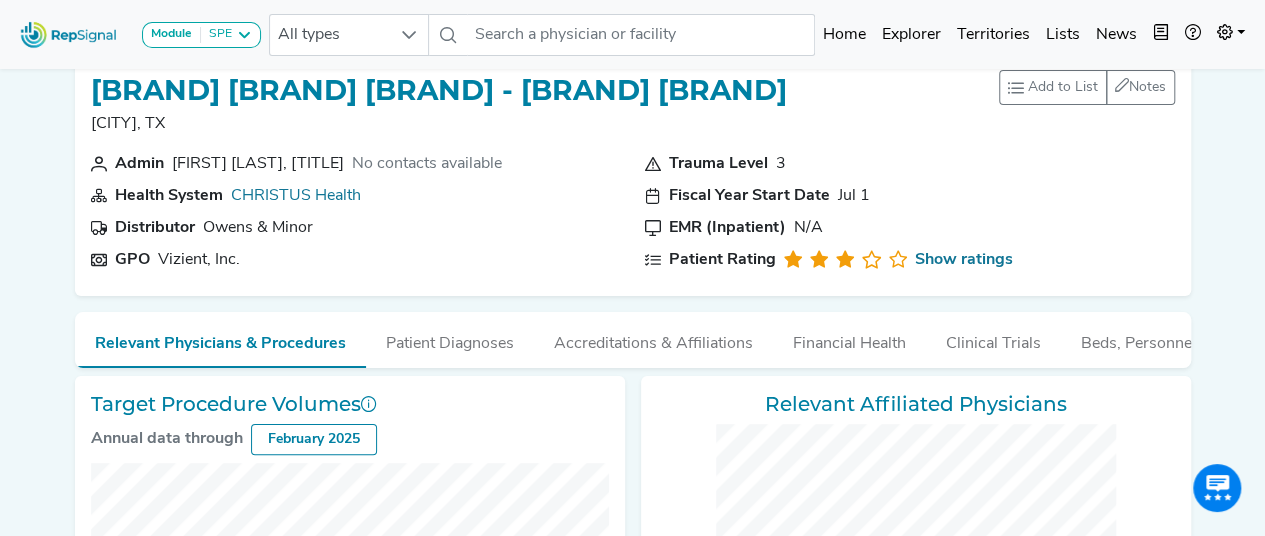 scroll, scrollTop: 0, scrollLeft: 0, axis: both 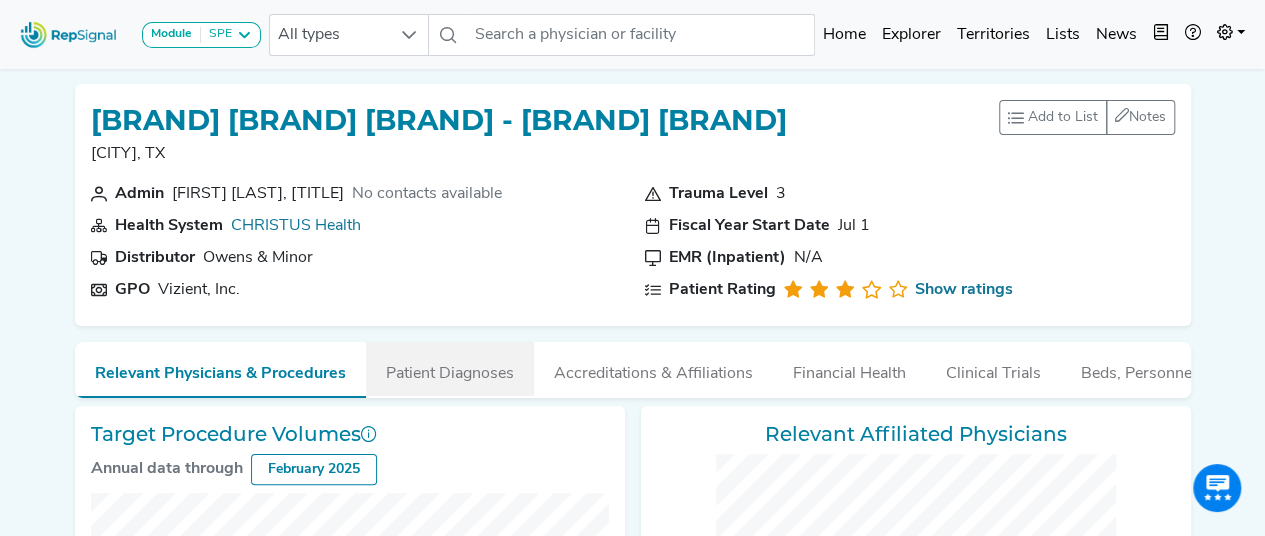 click on "Patient Diagnoses" at bounding box center [450, 369] 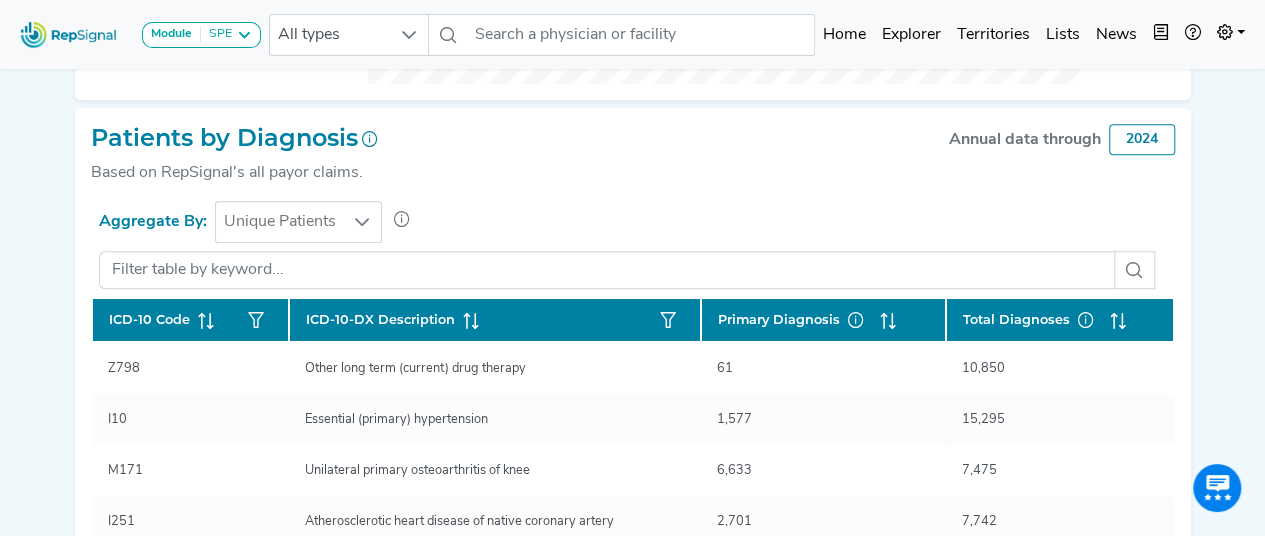 scroll, scrollTop: 638, scrollLeft: 0, axis: vertical 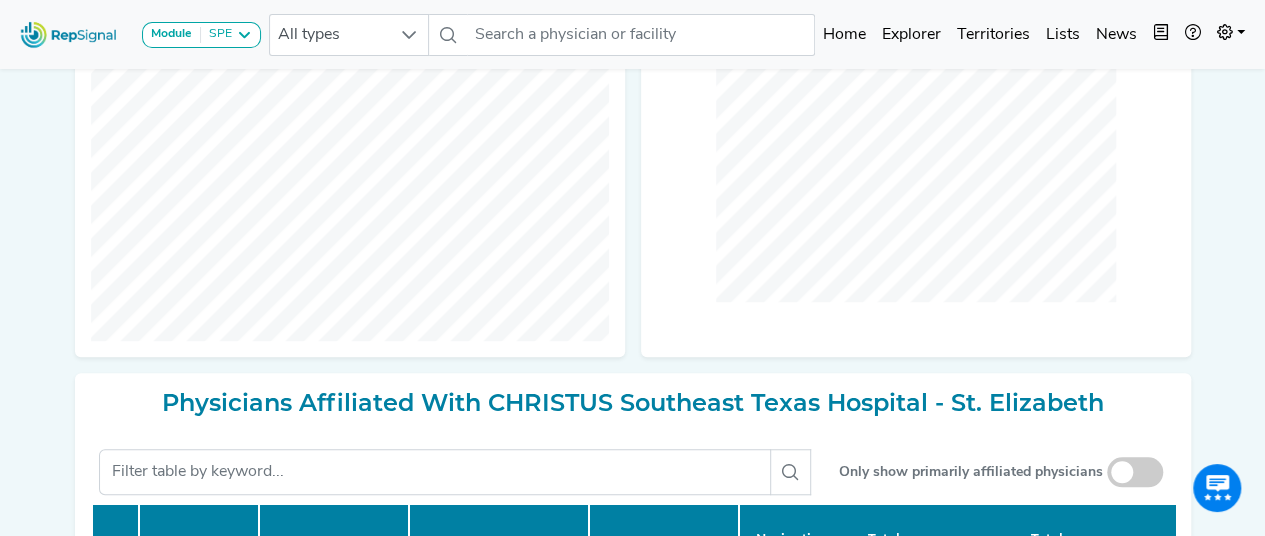 click on "Relevant Affiliated Physicians" at bounding box center (916, 105) 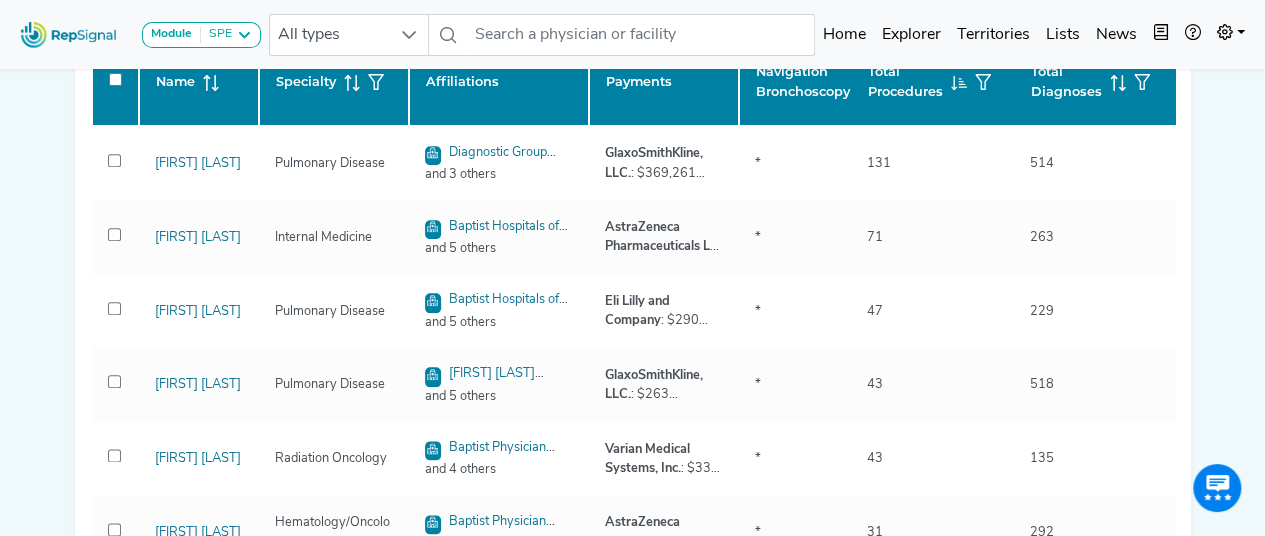 scroll, scrollTop: 1020, scrollLeft: 0, axis: vertical 